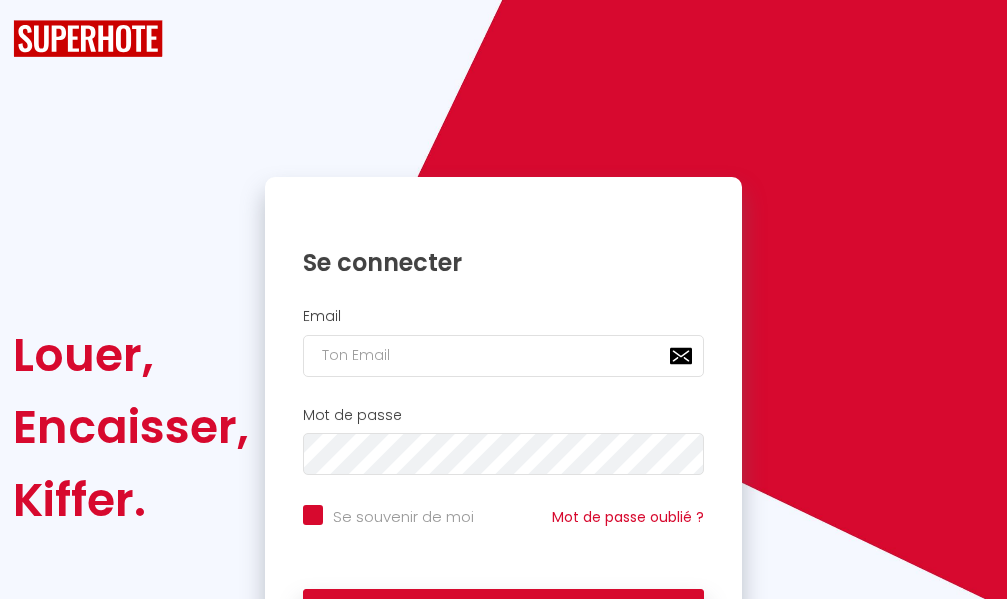scroll, scrollTop: 0, scrollLeft: 0, axis: both 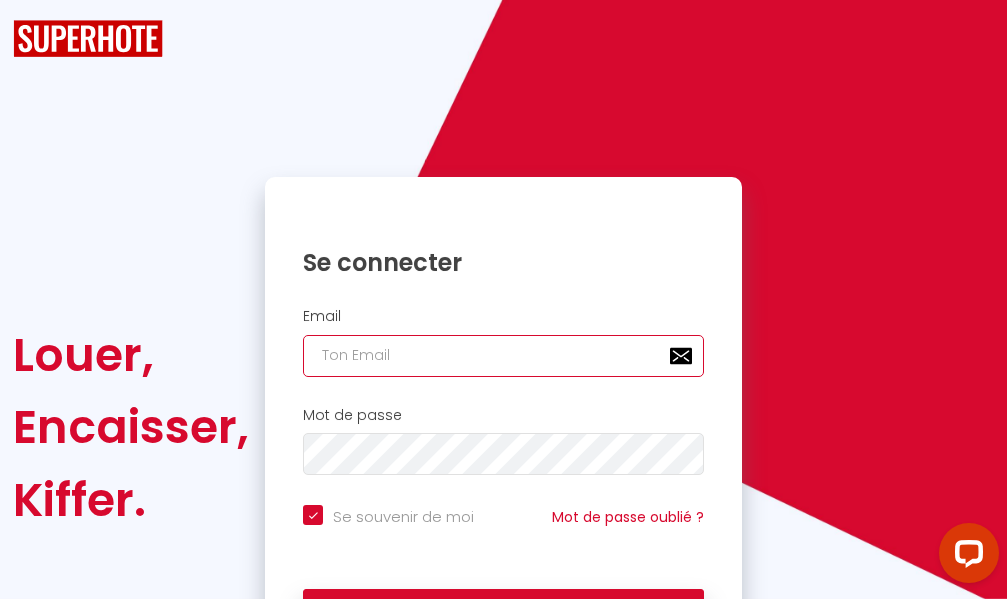 click at bounding box center [503, 356] 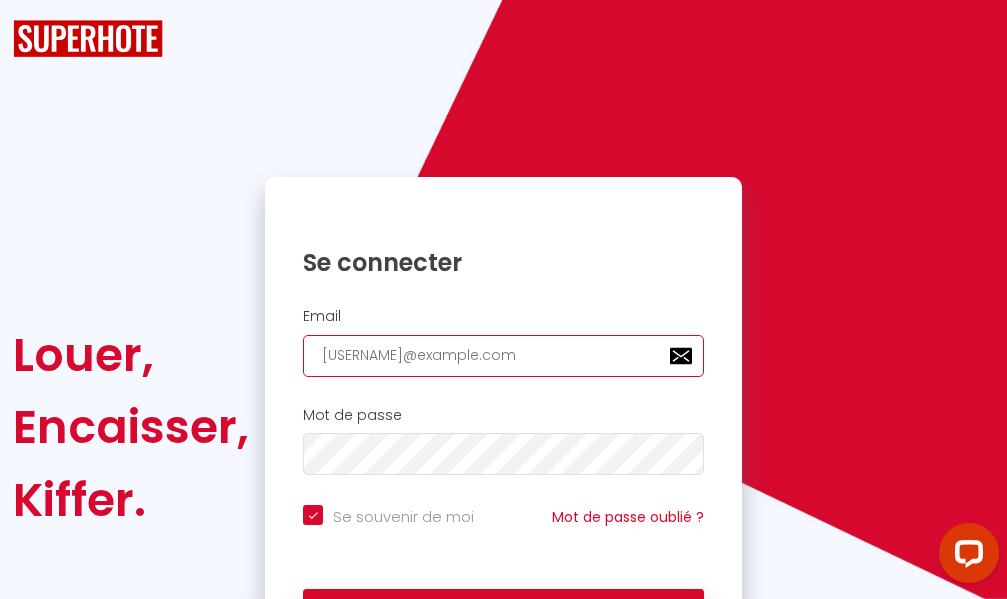 type on "[USERNAME]@example.com" 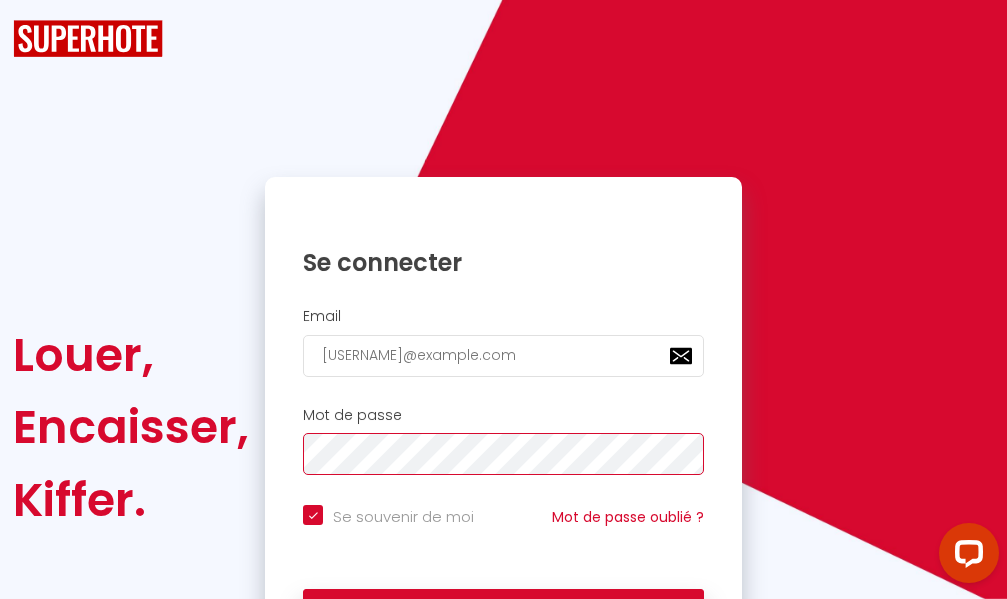 click on "Se connecter" at bounding box center (503, 614) 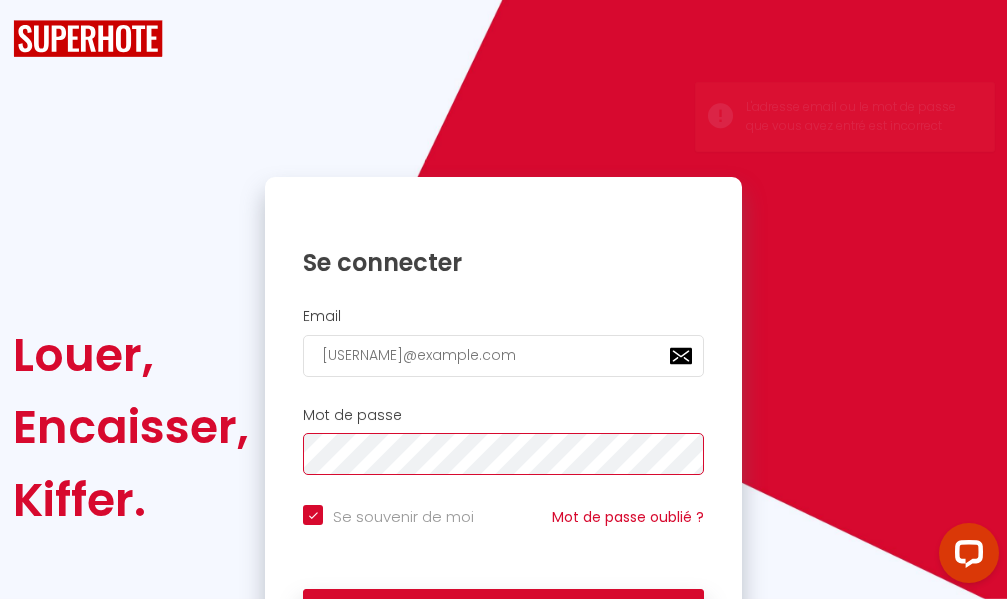 click on "Se connecter" at bounding box center (503, 614) 